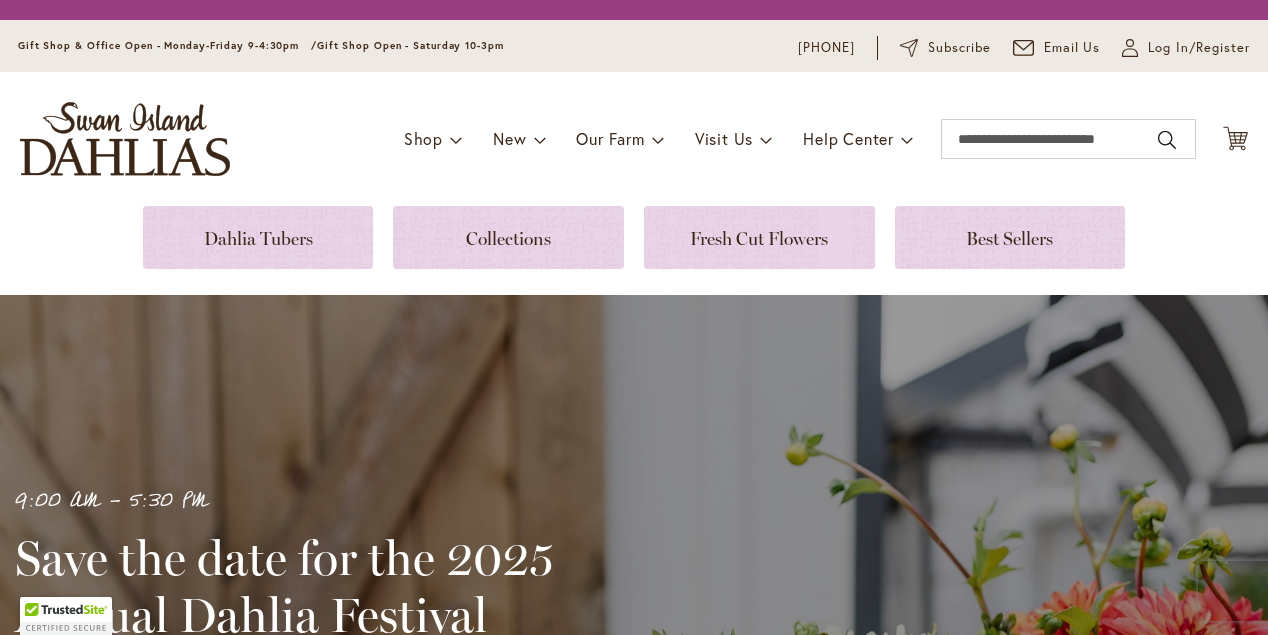 scroll, scrollTop: 0, scrollLeft: 0, axis: both 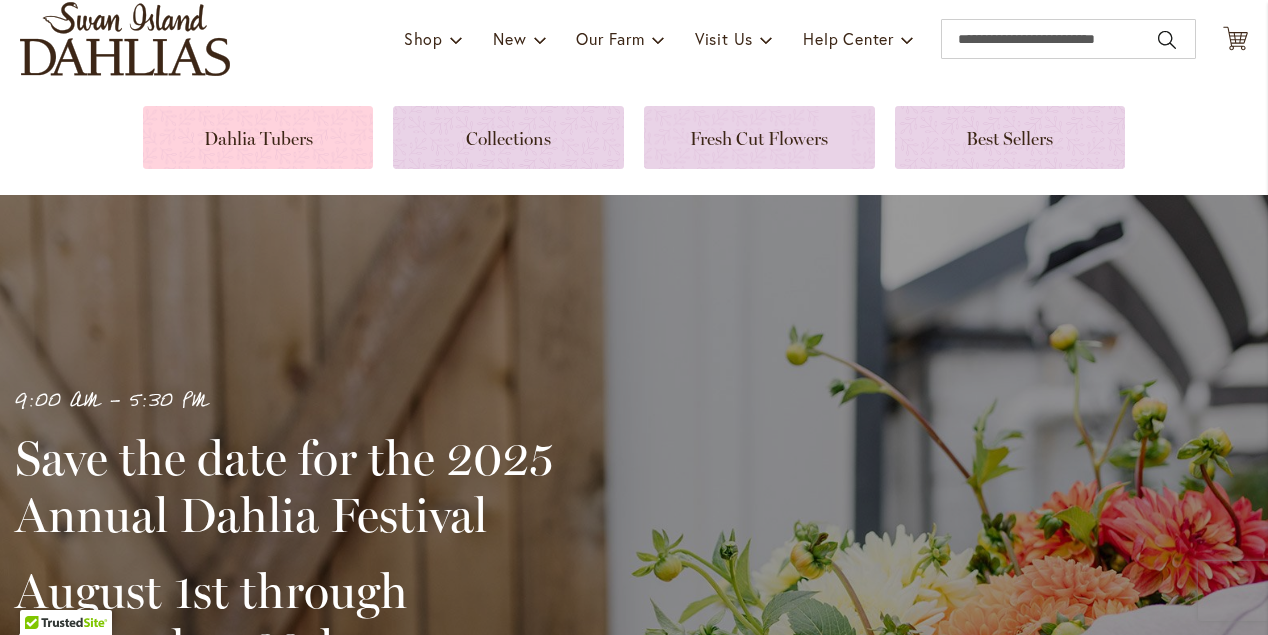 click at bounding box center [258, 137] 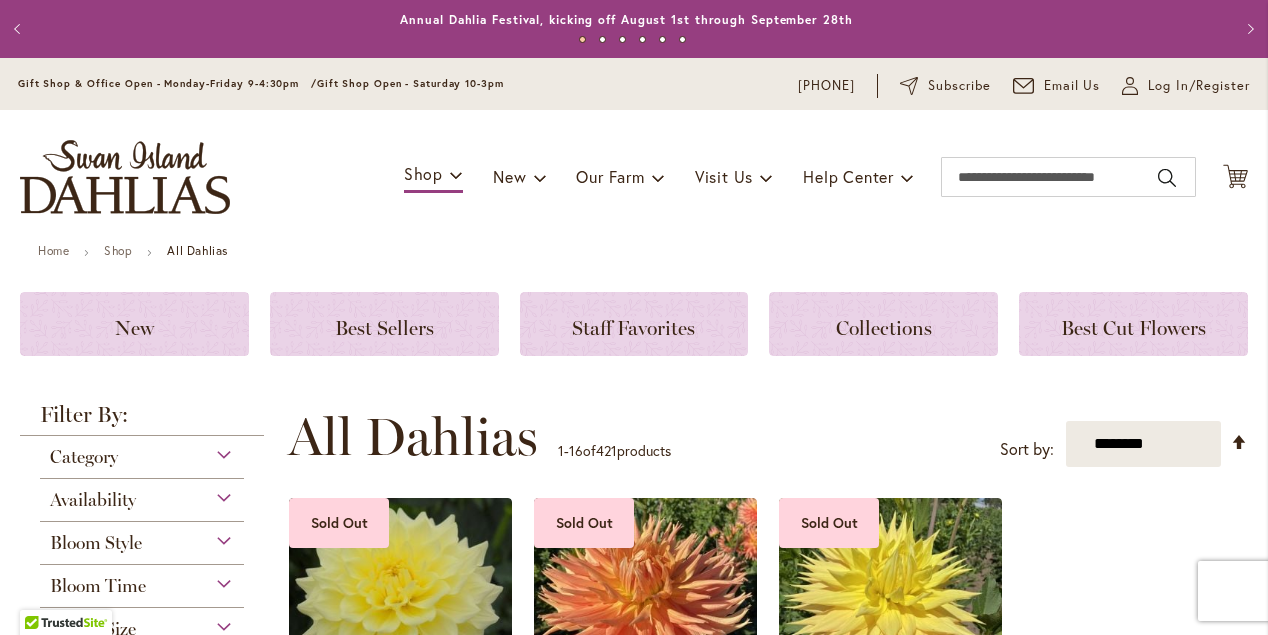 scroll, scrollTop: 0, scrollLeft: 0, axis: both 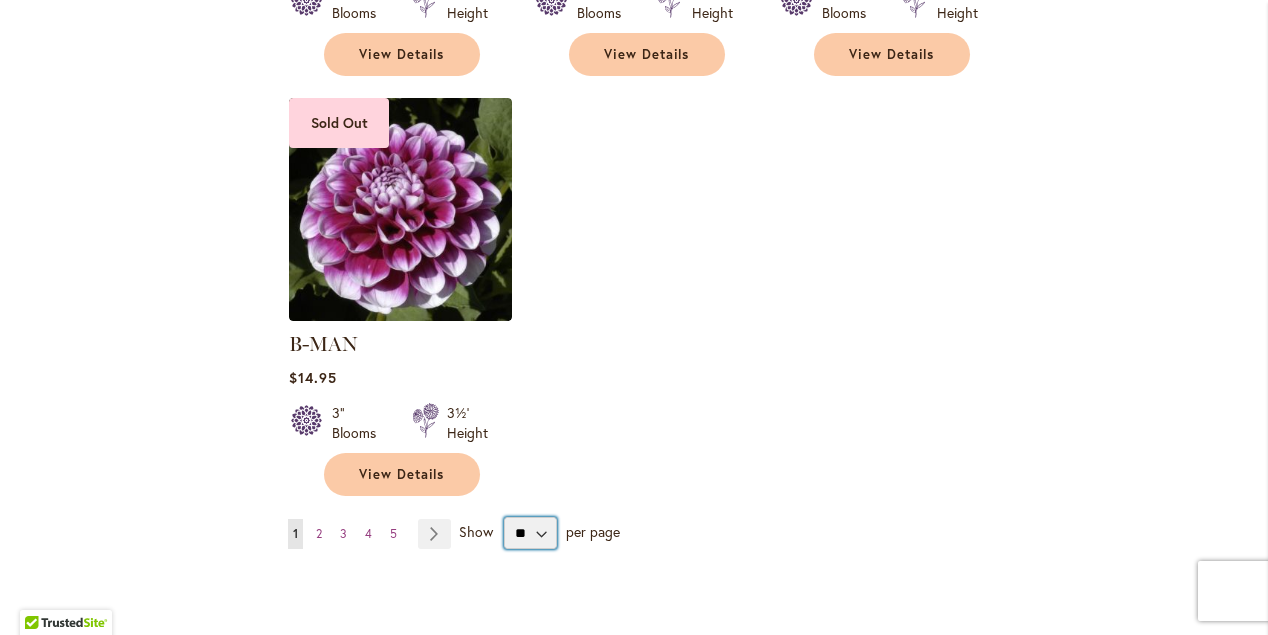 click on "**
**
**
**" at bounding box center [530, 533] 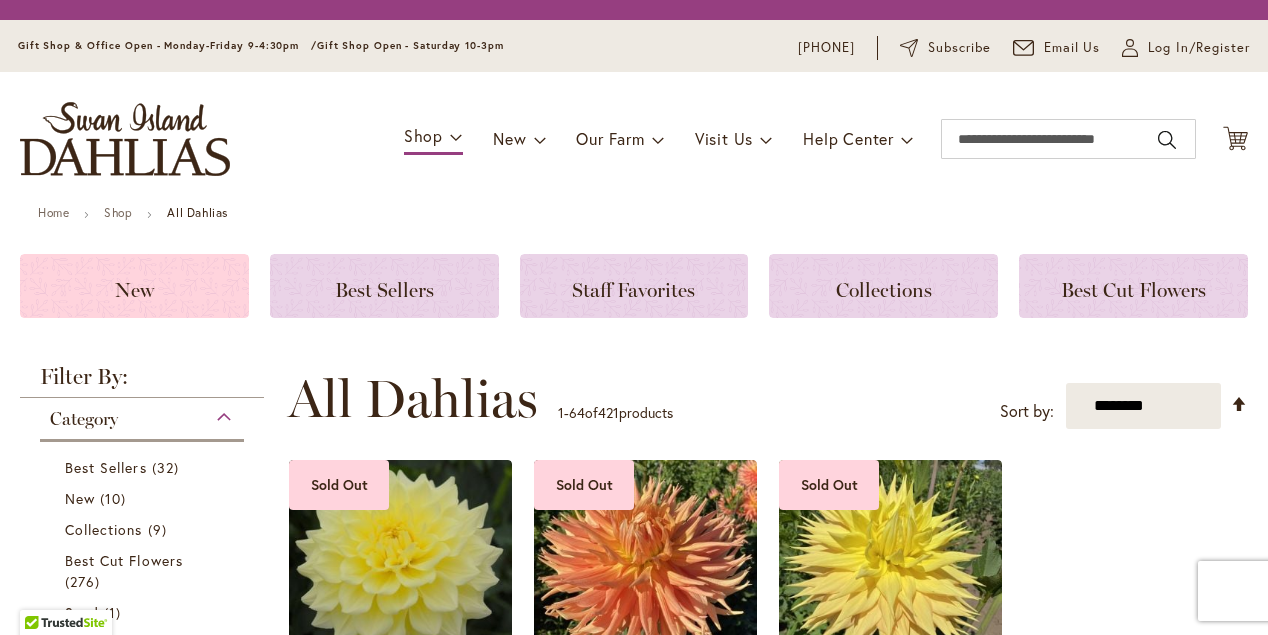scroll, scrollTop: 0, scrollLeft: 0, axis: both 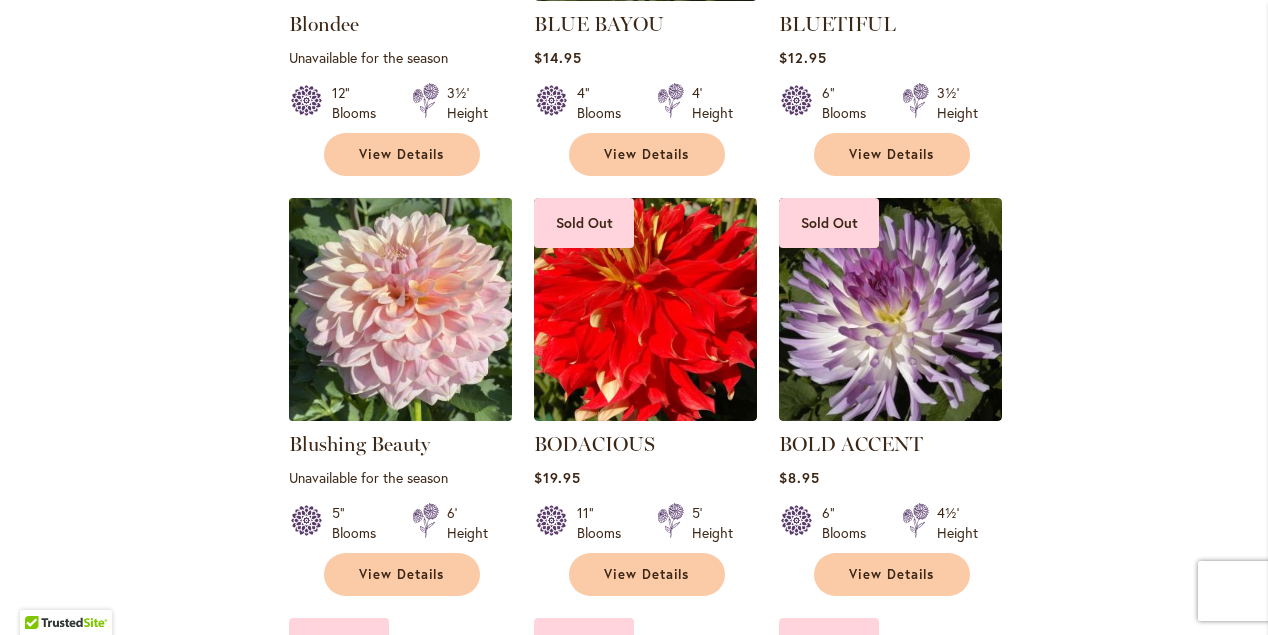 click at bounding box center (401, 310) 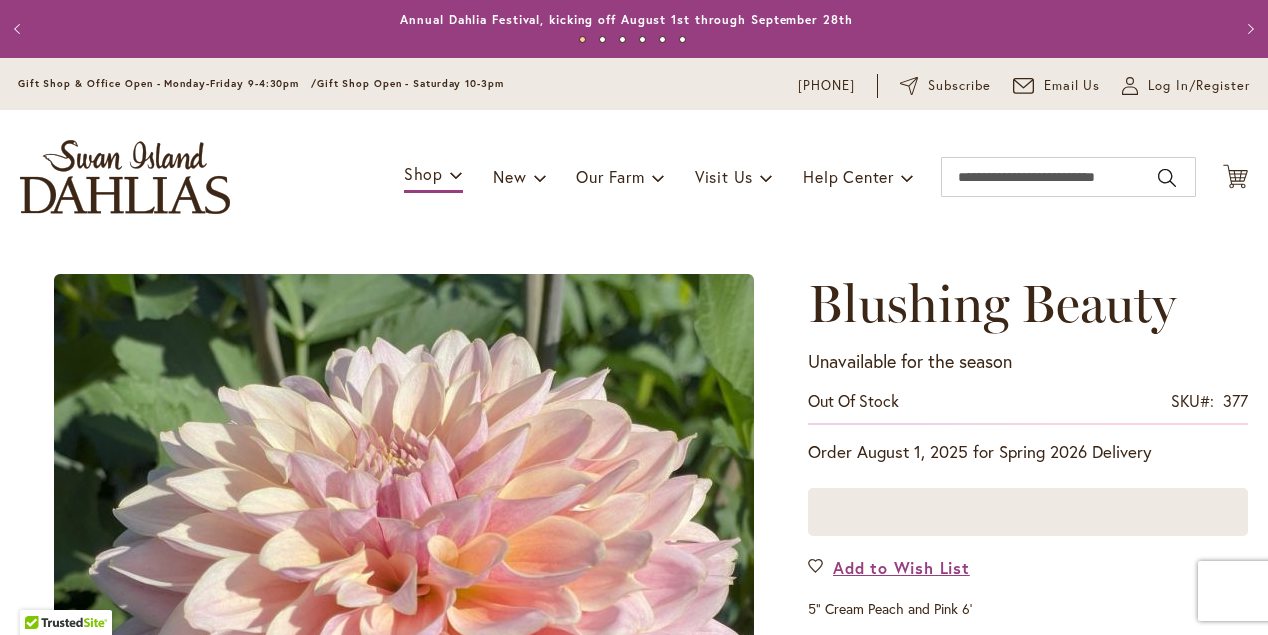 scroll, scrollTop: 0, scrollLeft: 0, axis: both 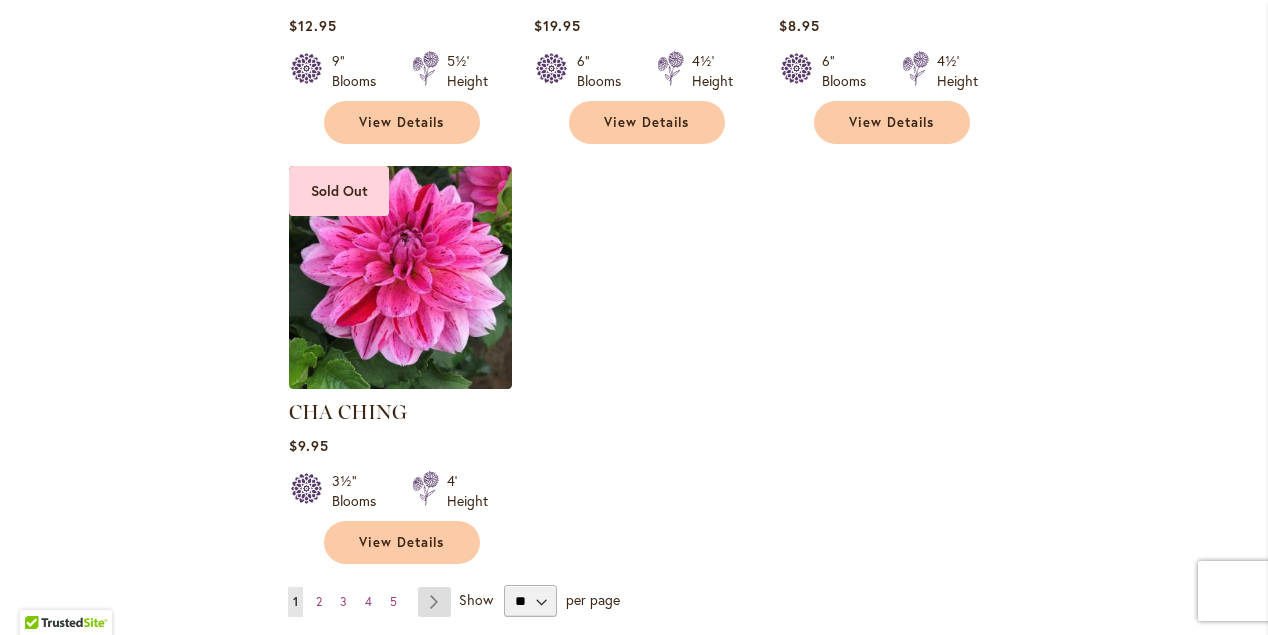 click on "Page
Next" at bounding box center (434, 602) 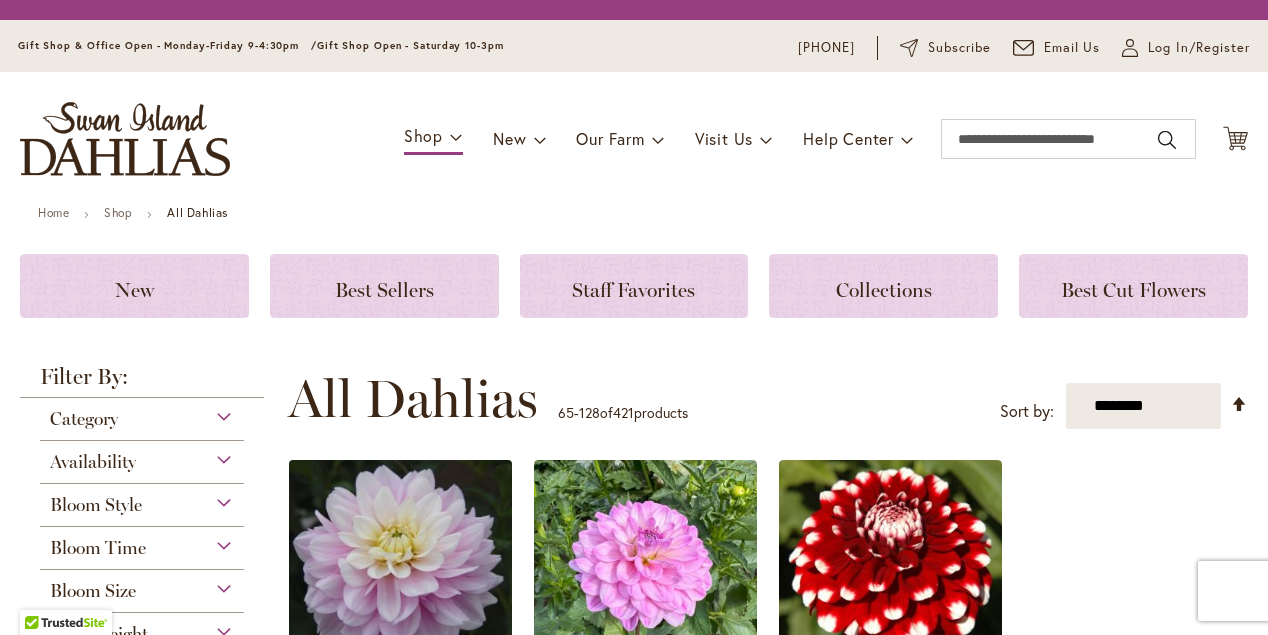 scroll, scrollTop: 0, scrollLeft: 0, axis: both 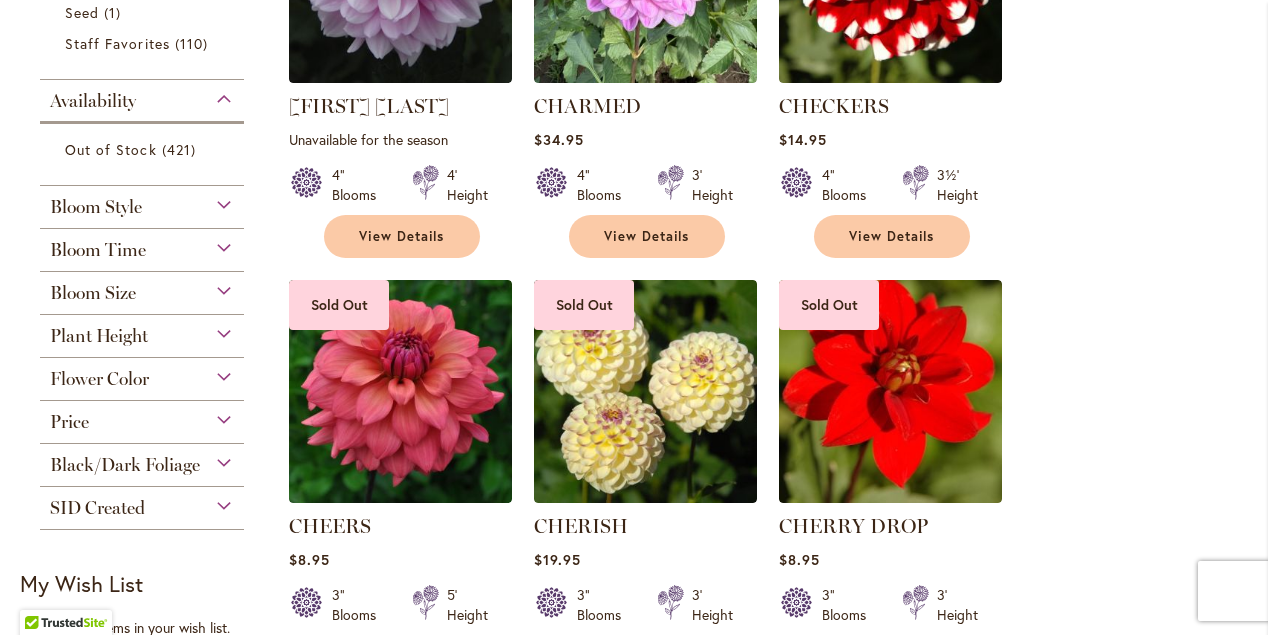 click on "Flower Color" at bounding box center [142, 374] 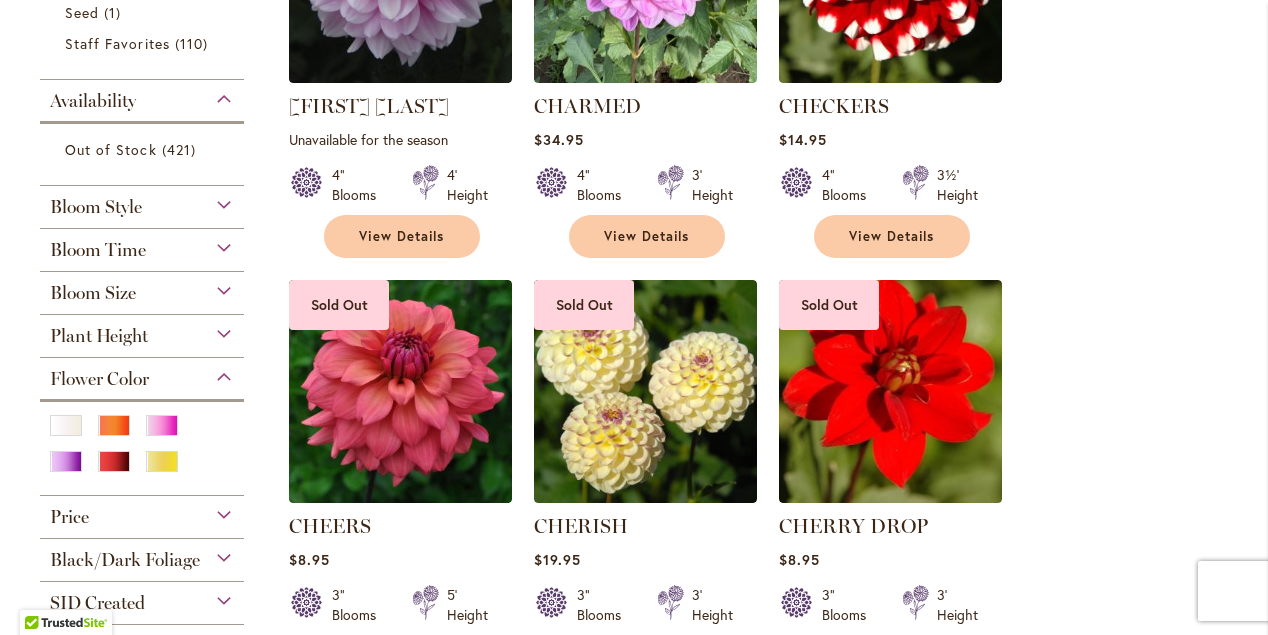 click on "Bloom Size" at bounding box center [142, 288] 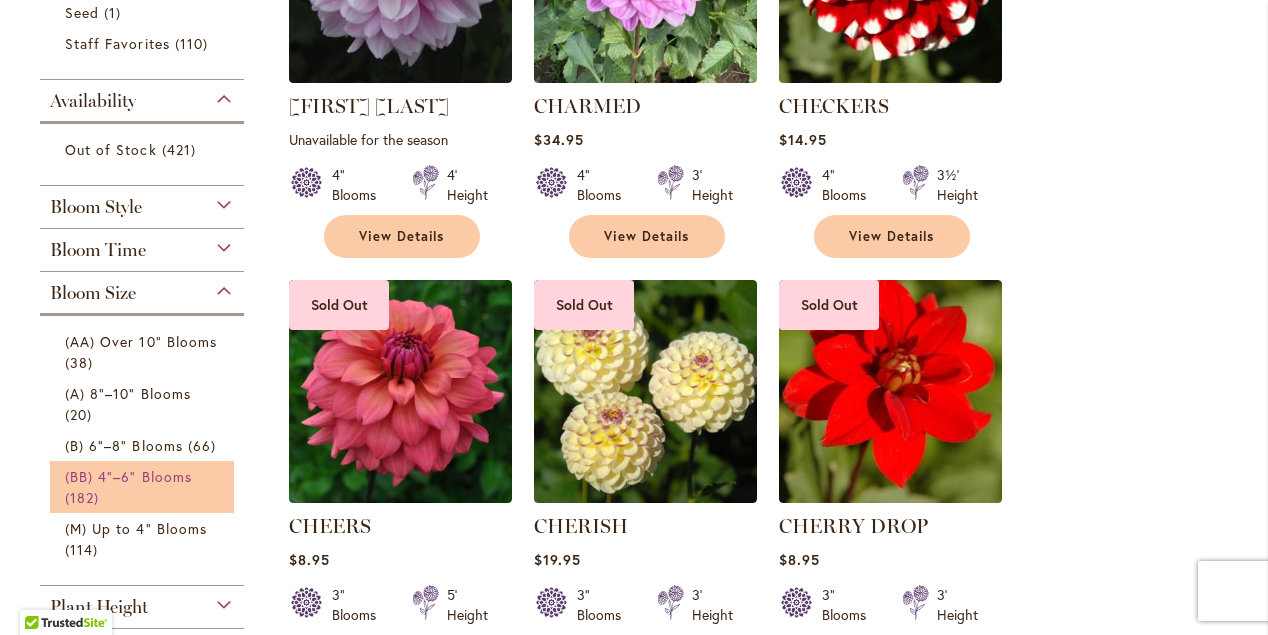 click on "(BB) 4"–6" Blooms" at bounding box center (128, 476) 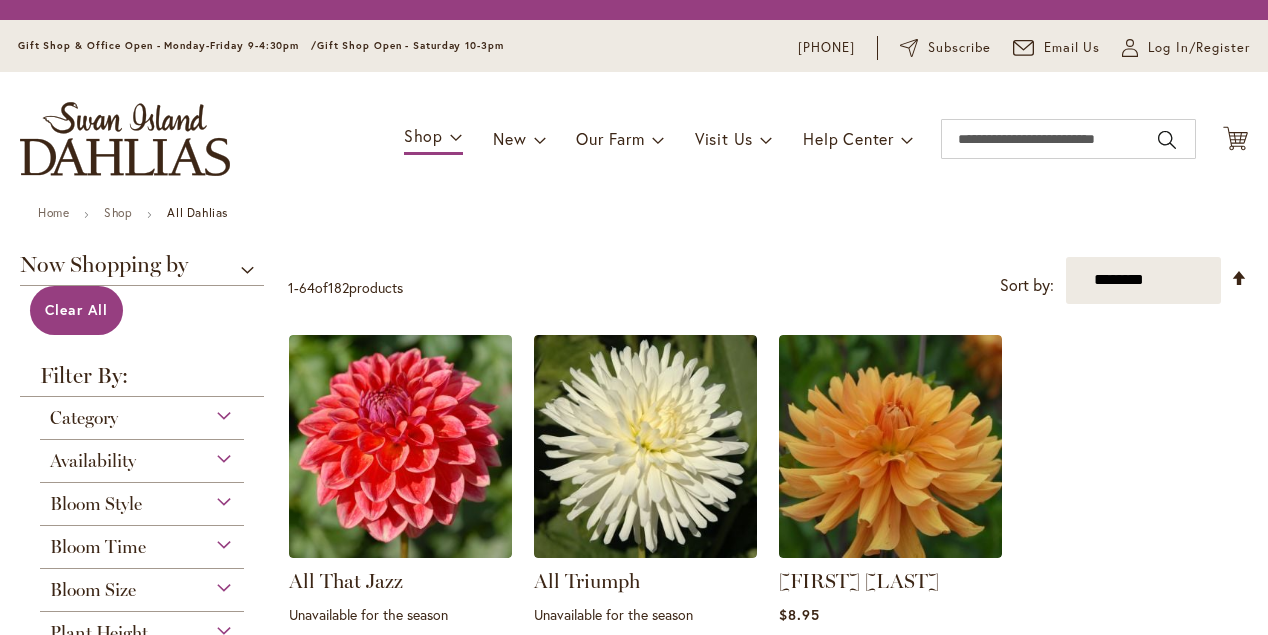 scroll, scrollTop: 0, scrollLeft: 0, axis: both 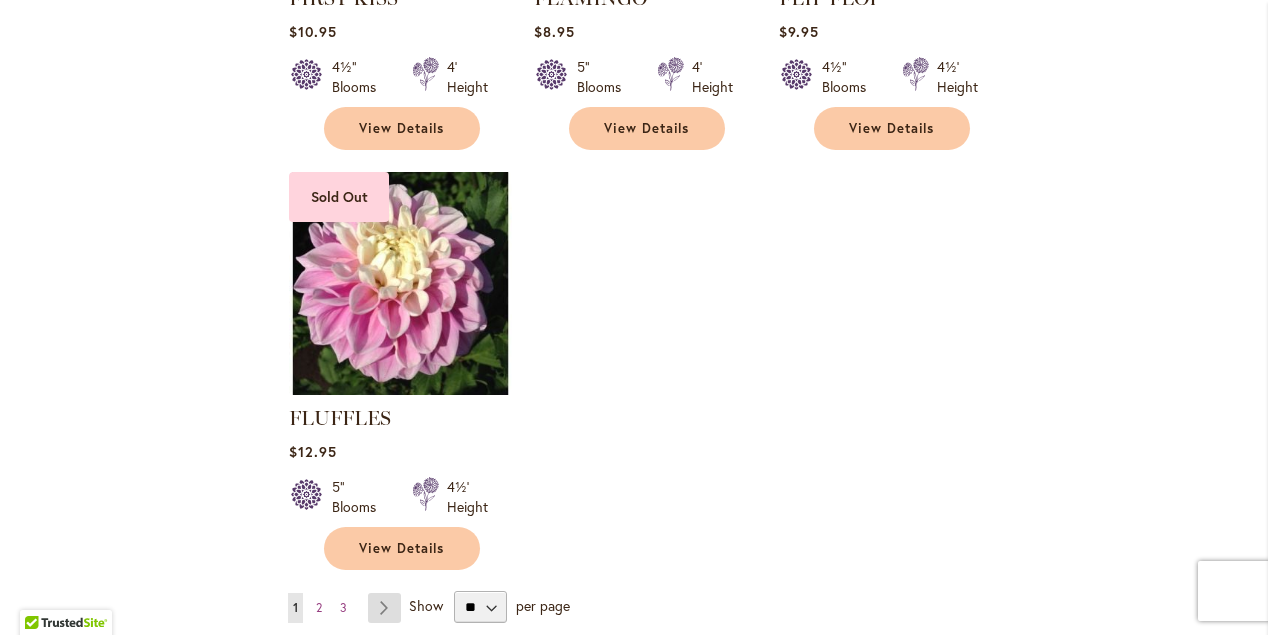click on "Page
Next" at bounding box center [384, 608] 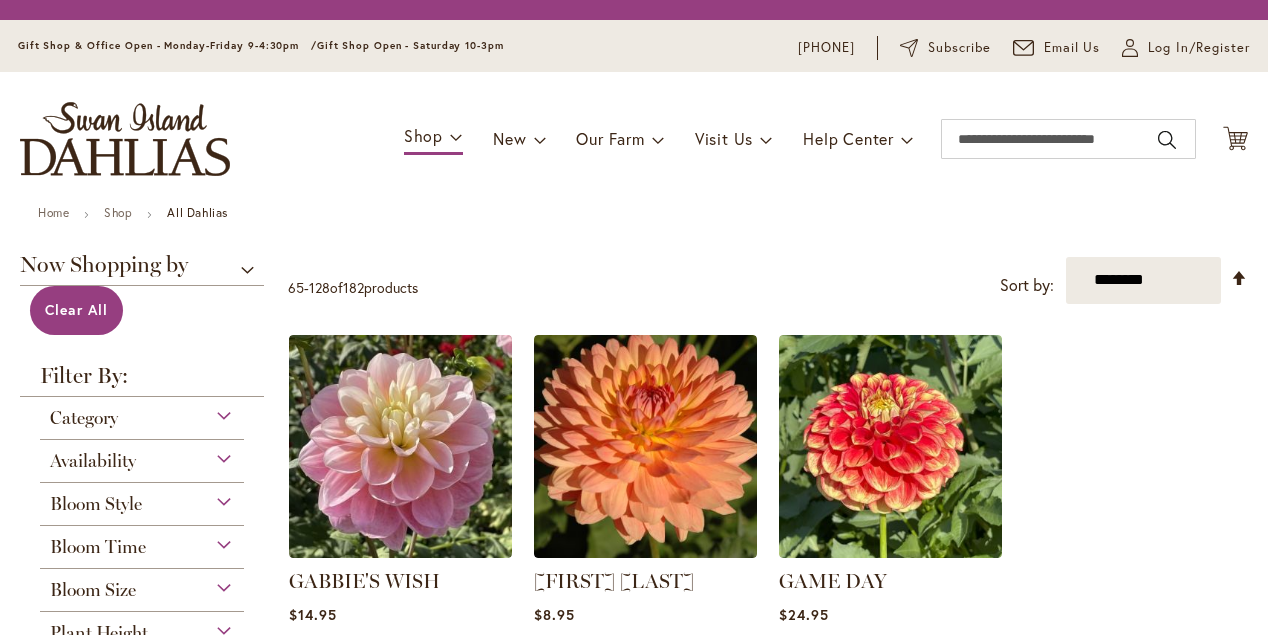scroll, scrollTop: 0, scrollLeft: 0, axis: both 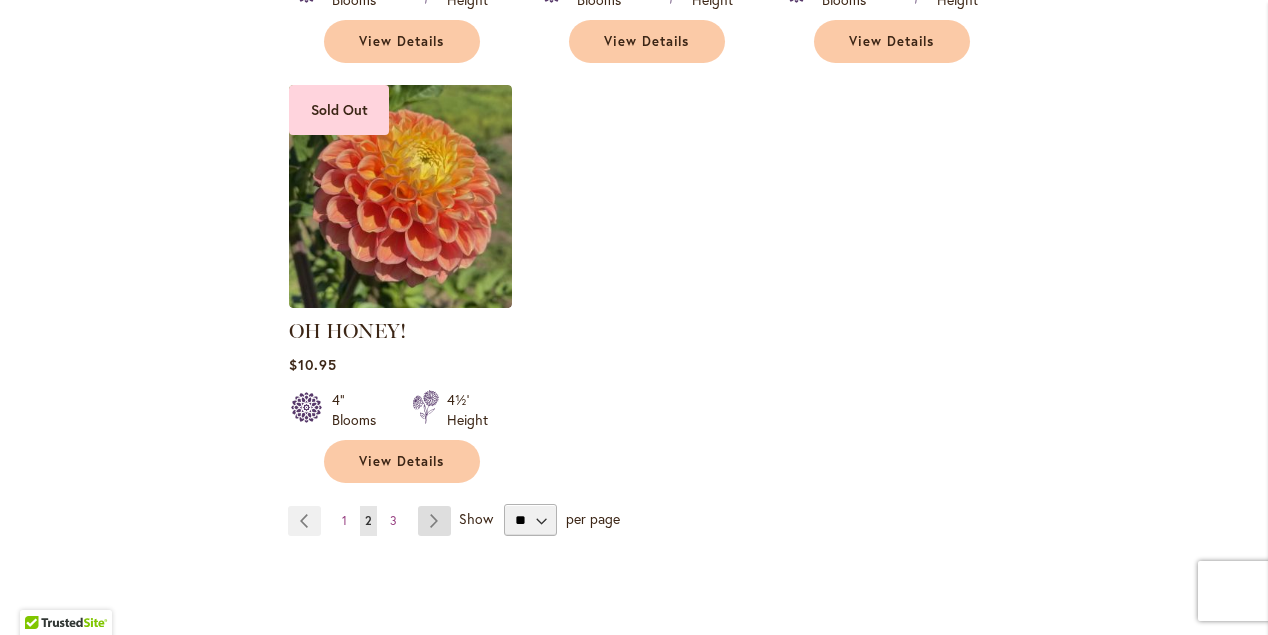 click on "Page
Next" at bounding box center [434, 521] 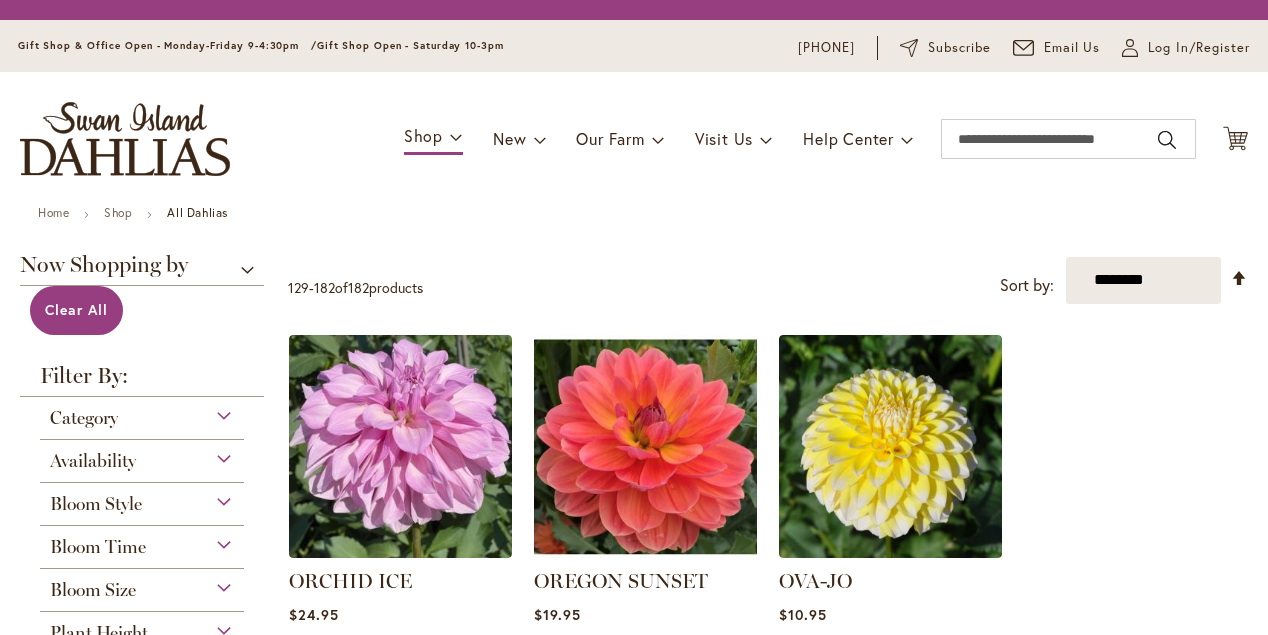 scroll, scrollTop: 0, scrollLeft: 0, axis: both 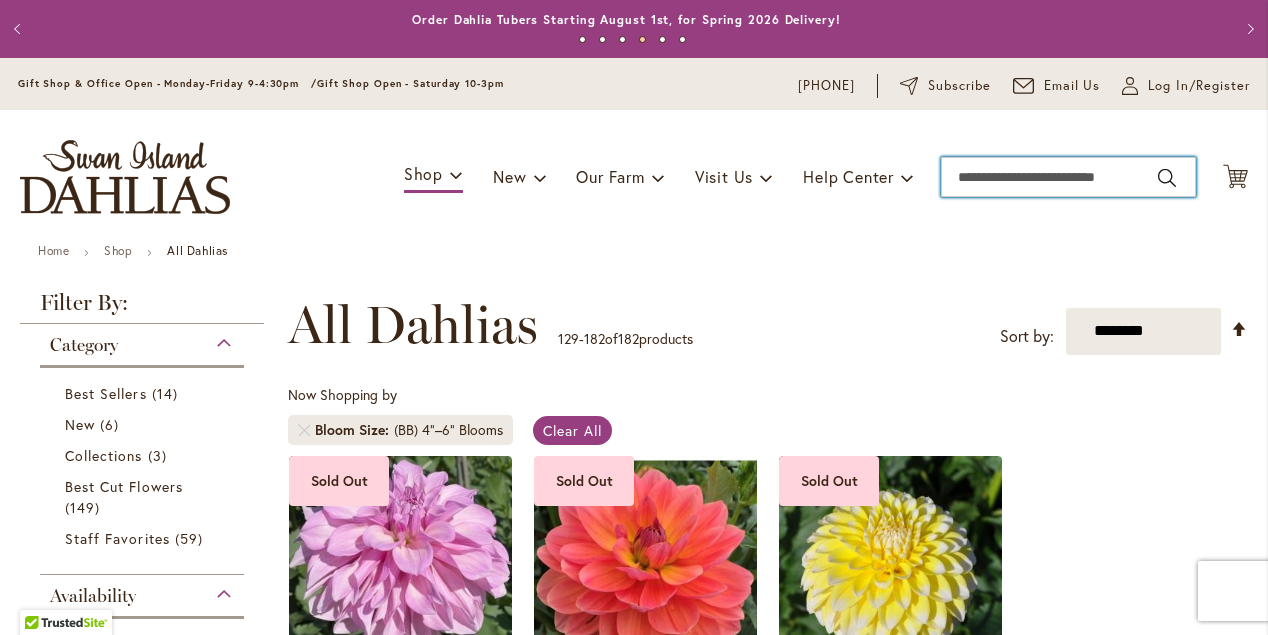click on "Search" at bounding box center (1068, 177) 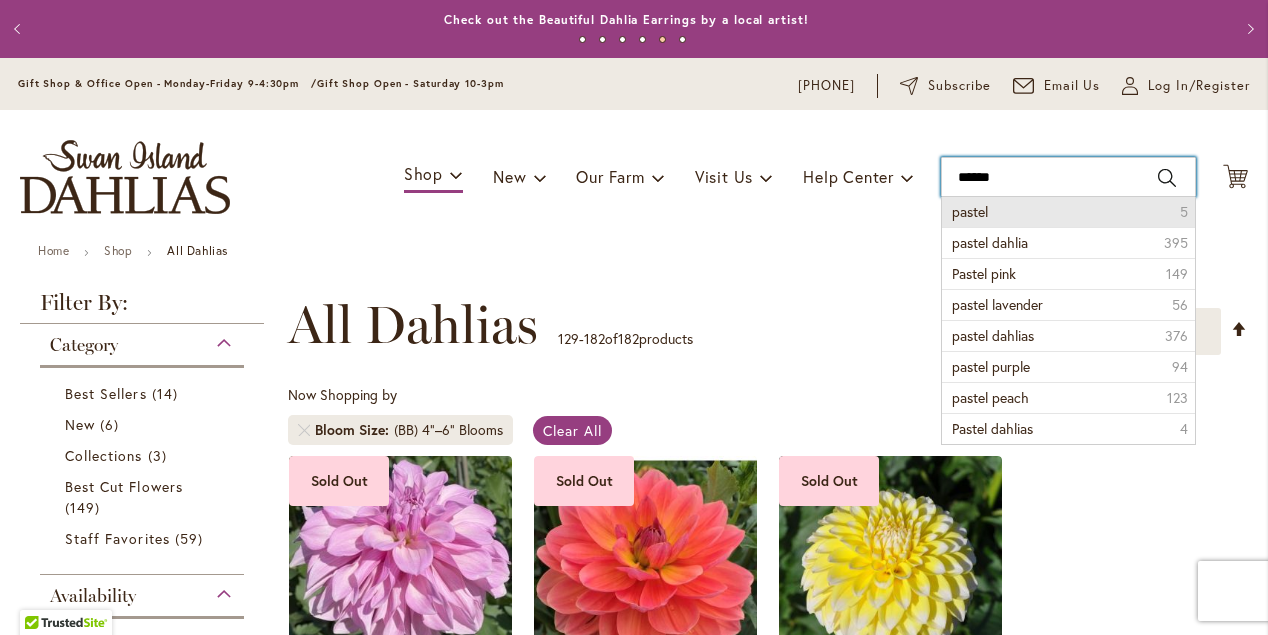 type on "******" 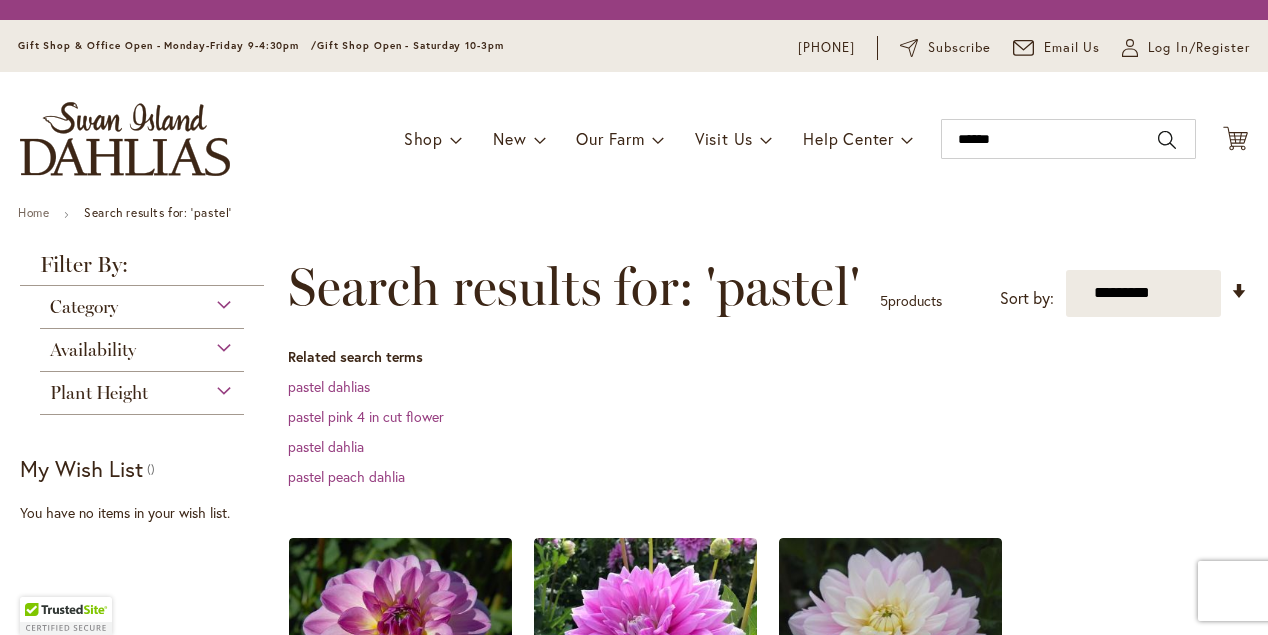 scroll, scrollTop: 0, scrollLeft: 0, axis: both 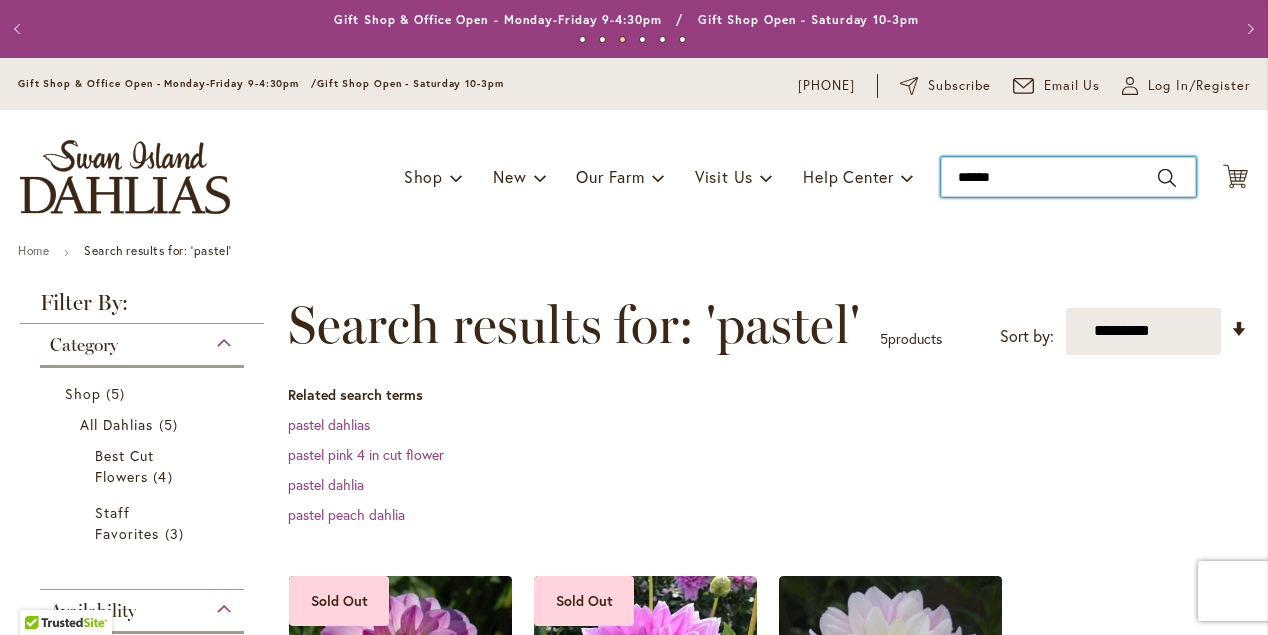 drag, startPoint x: 1031, startPoint y: 181, endPoint x: 929, endPoint y: 182, distance: 102.0049 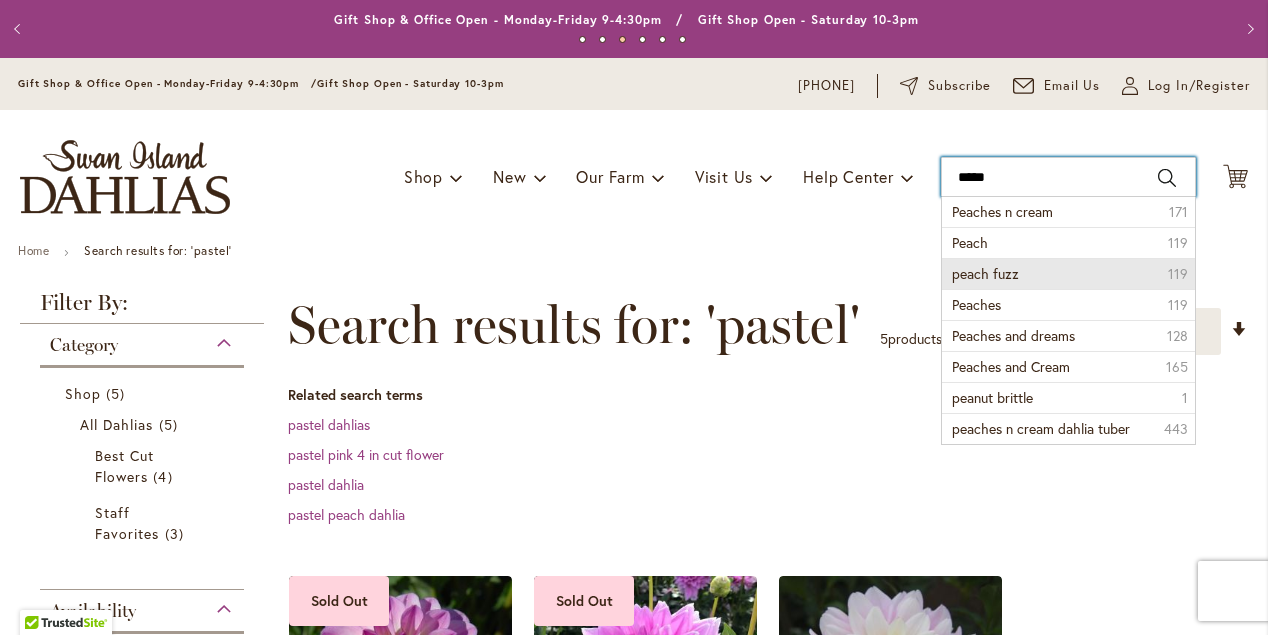 type on "**********" 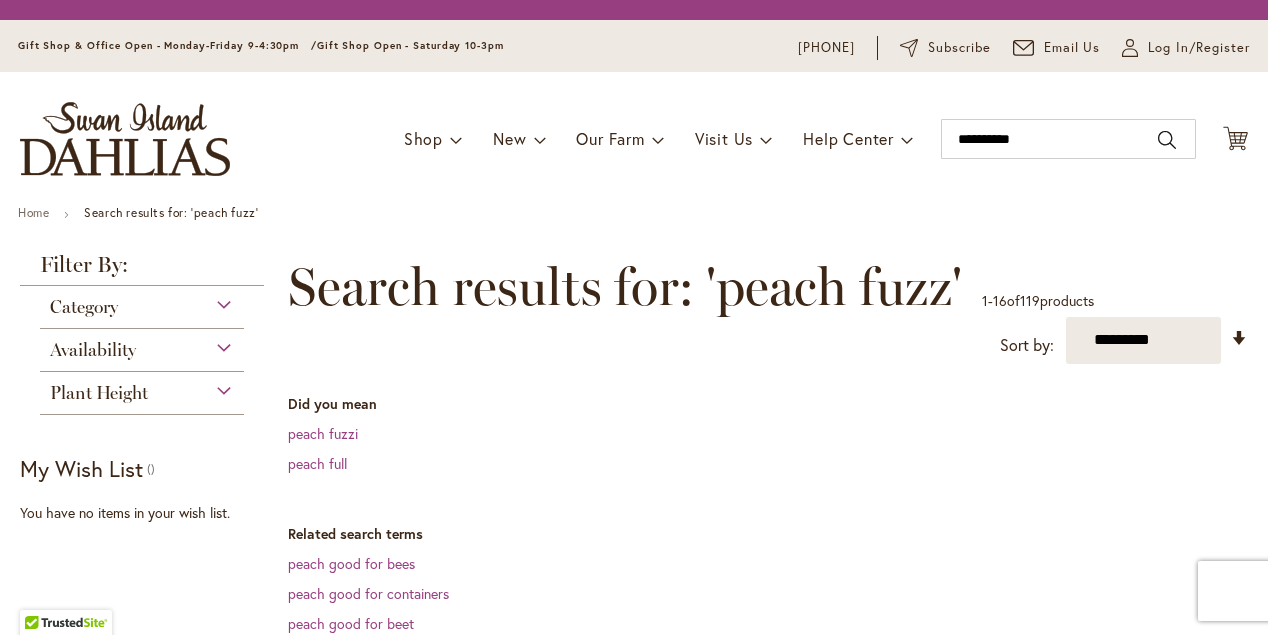 scroll, scrollTop: 0, scrollLeft: 0, axis: both 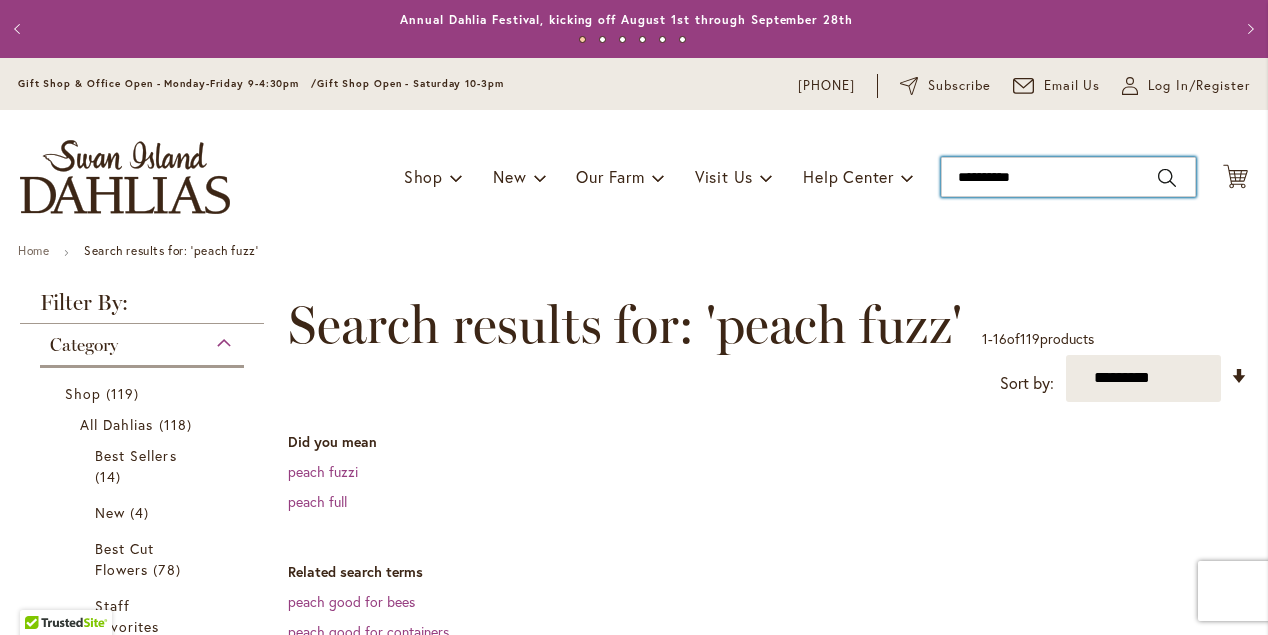 drag, startPoint x: 1037, startPoint y: 142, endPoint x: 990, endPoint y: 139, distance: 47.095646 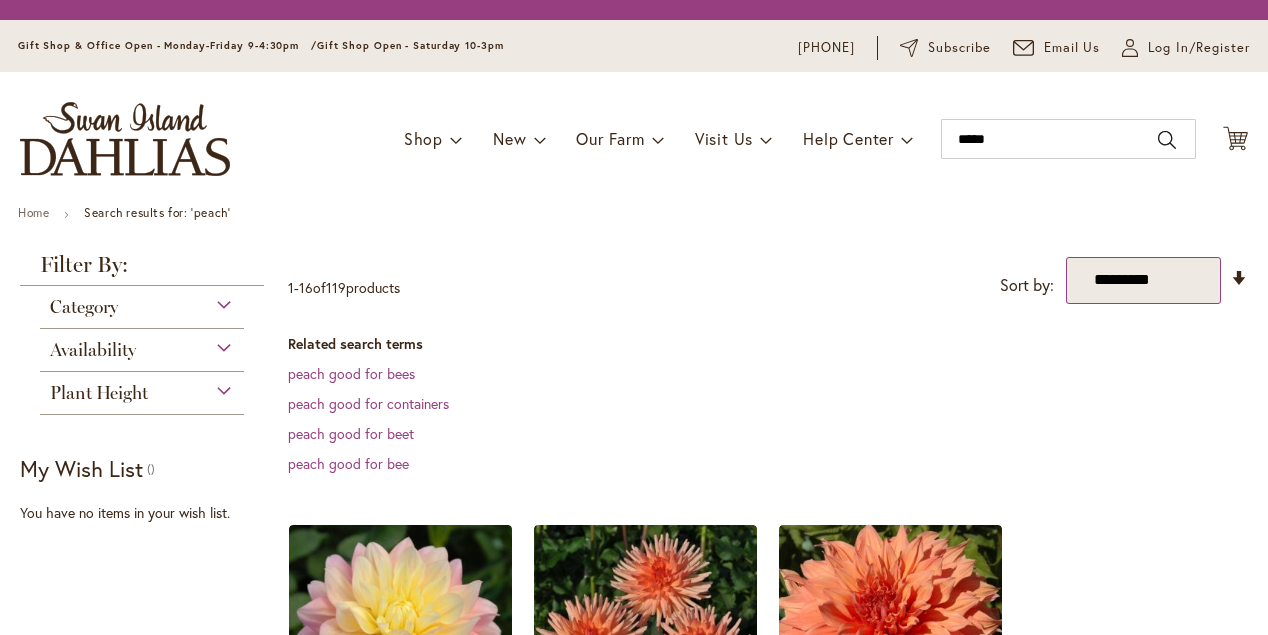 scroll, scrollTop: 0, scrollLeft: 0, axis: both 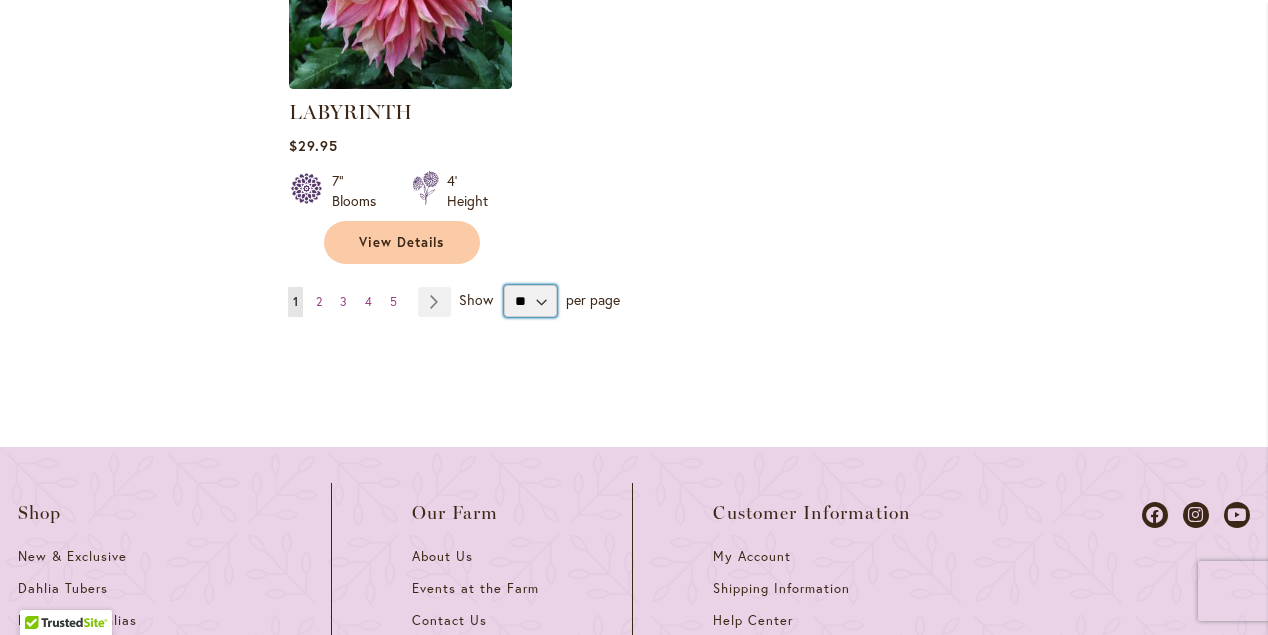 click on "**
**
**
**" at bounding box center [530, 301] 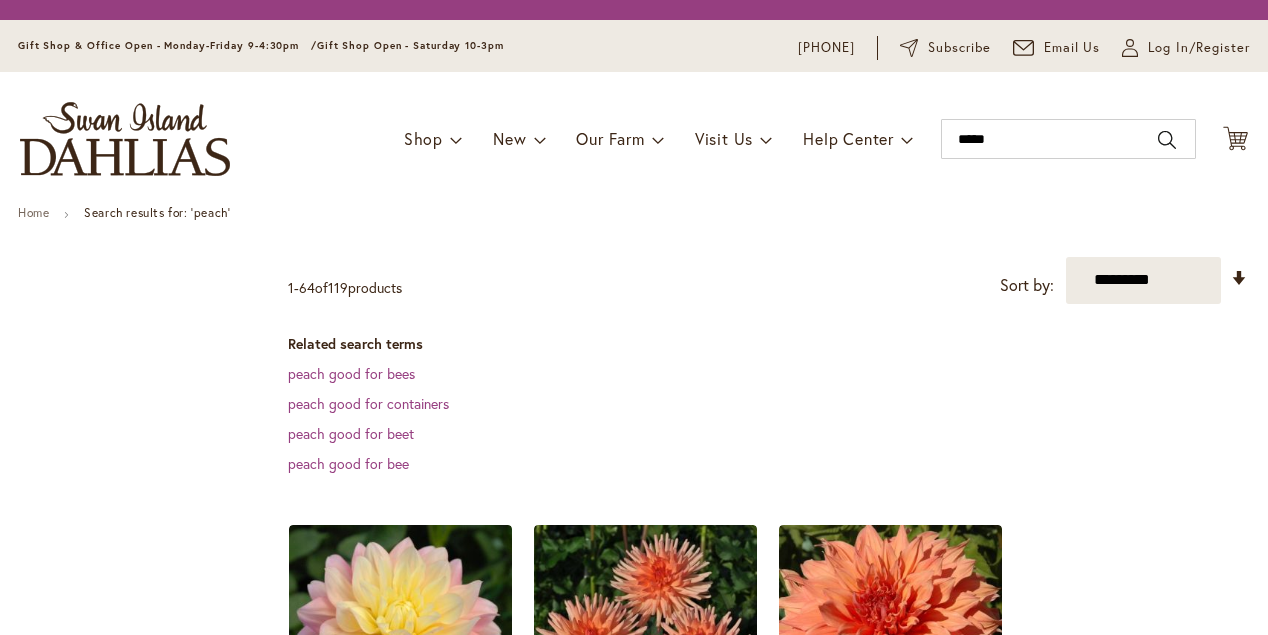 scroll, scrollTop: 0, scrollLeft: 0, axis: both 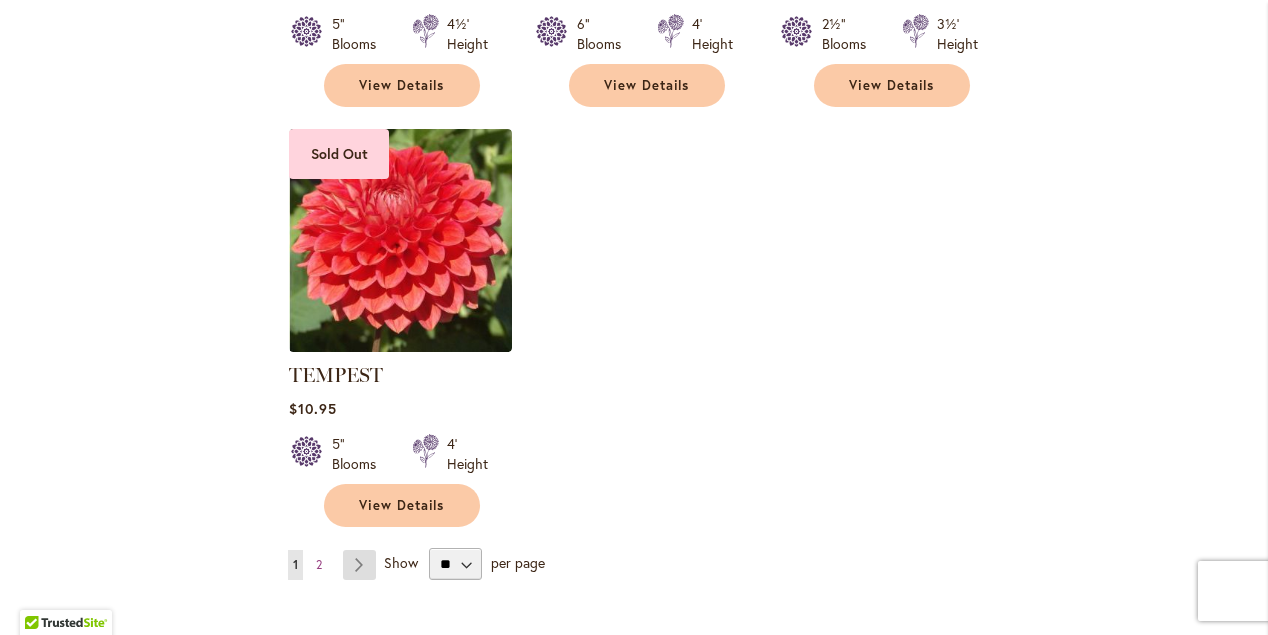 click on "Page
Next" at bounding box center (359, 565) 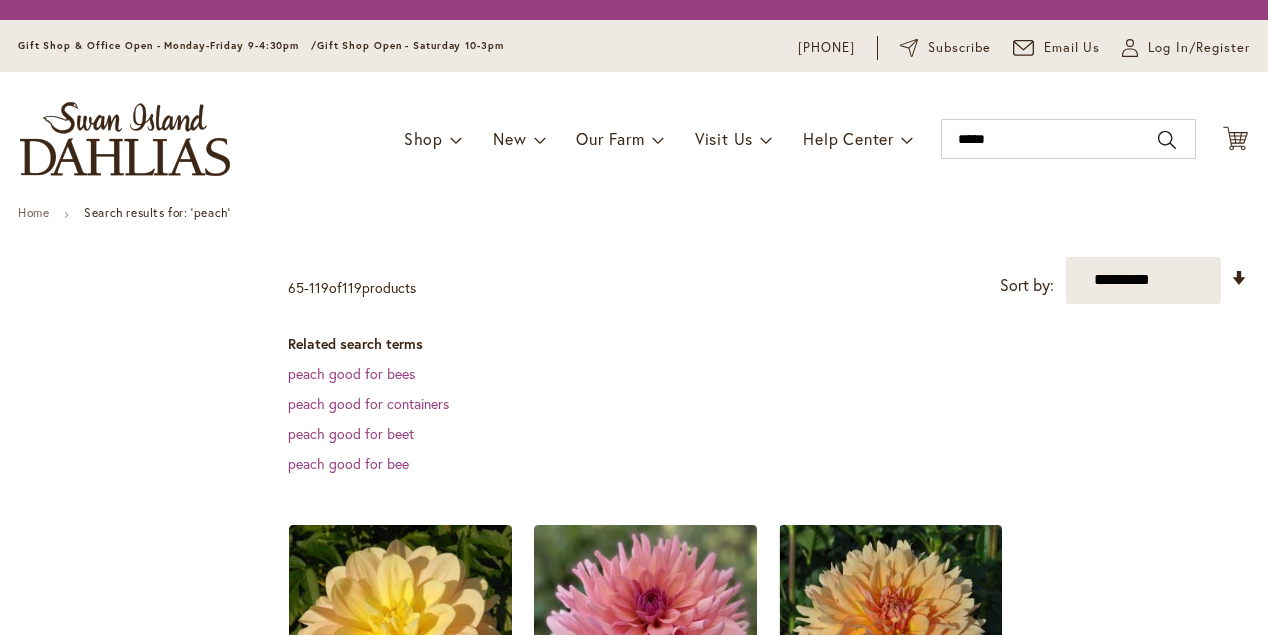scroll, scrollTop: 0, scrollLeft: 0, axis: both 